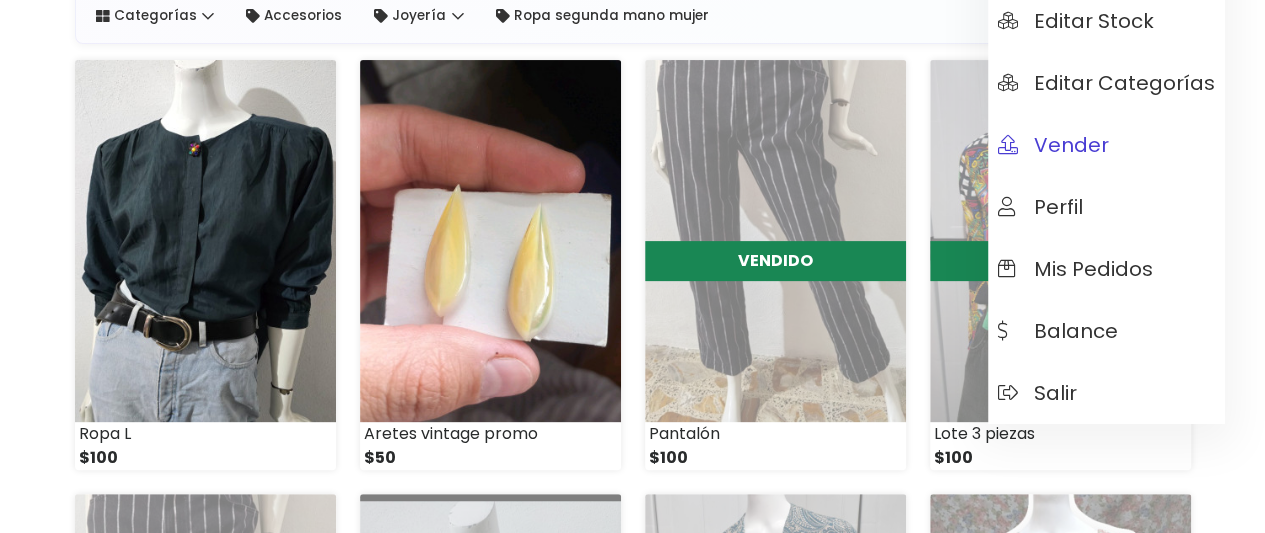 scroll, scrollTop: 207, scrollLeft: 0, axis: vertical 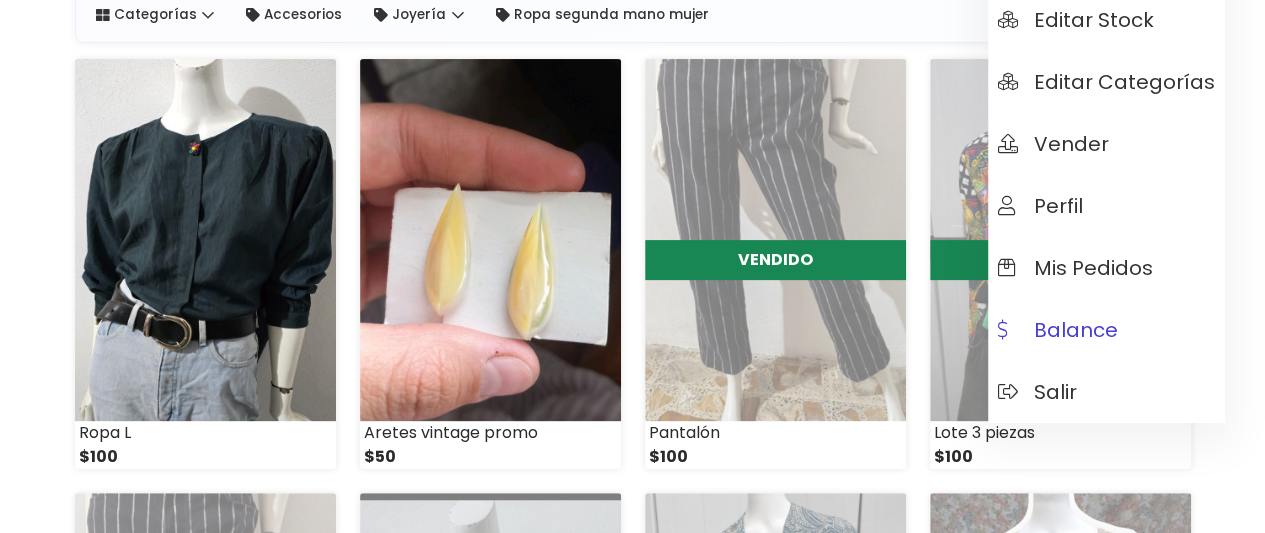 click on "Balance" at bounding box center (1058, 330) 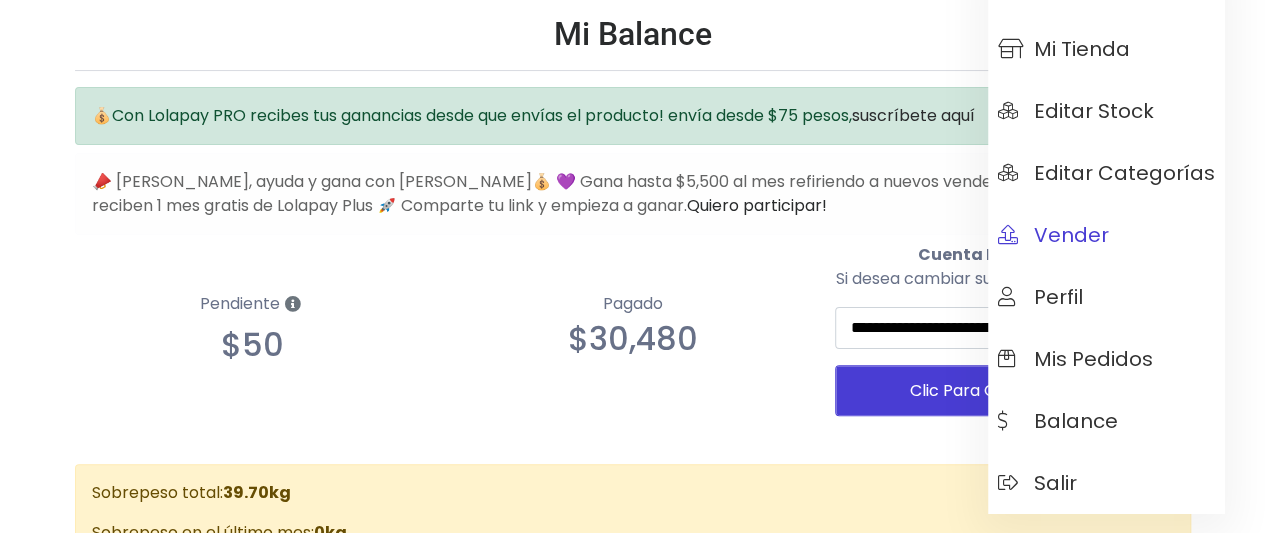 scroll, scrollTop: 124, scrollLeft: 0, axis: vertical 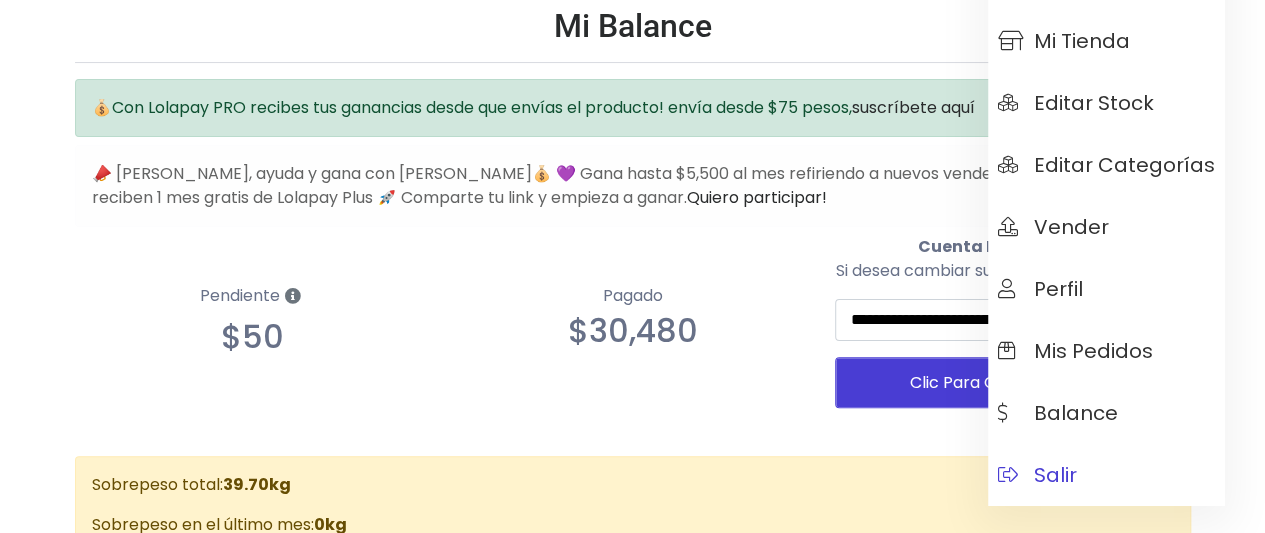 click on "Salir" at bounding box center [1037, 475] 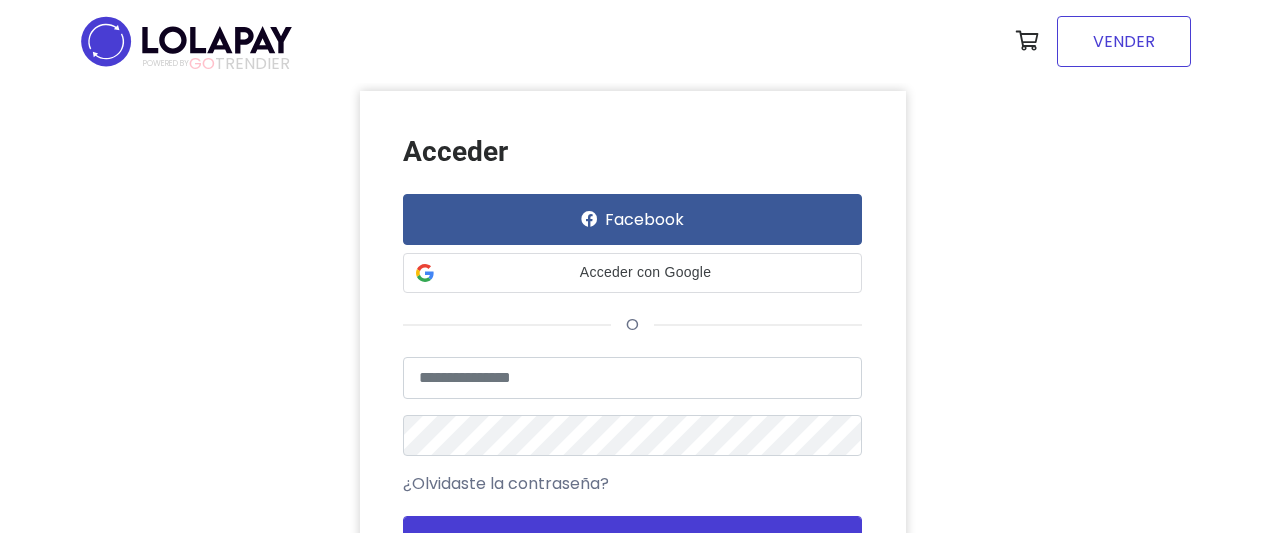 scroll, scrollTop: 0, scrollLeft: 0, axis: both 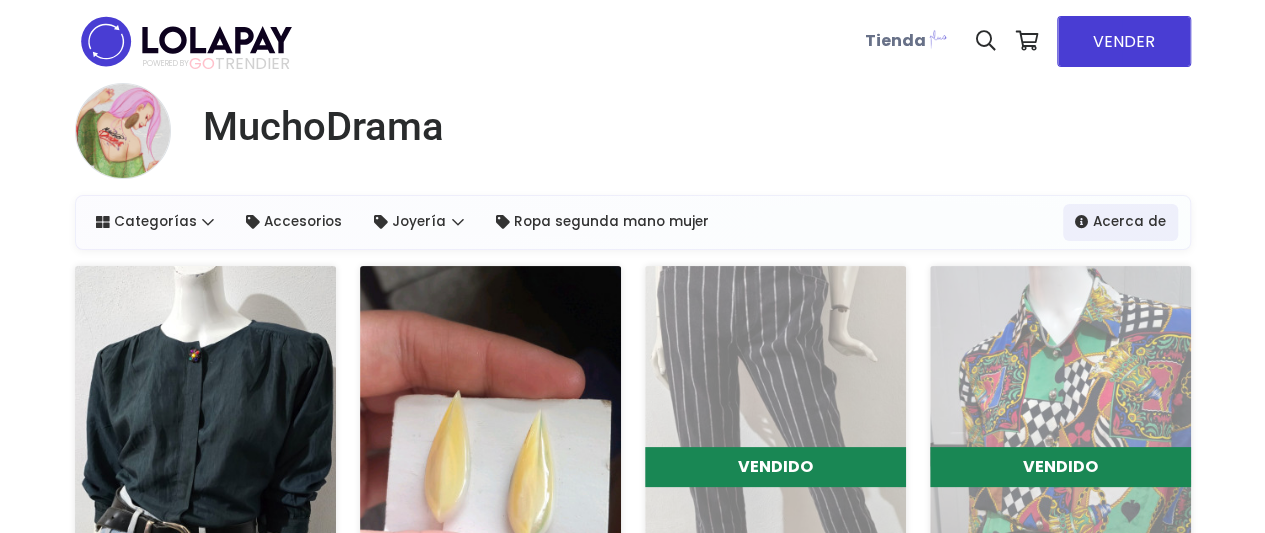 click at bounding box center [490, 447] 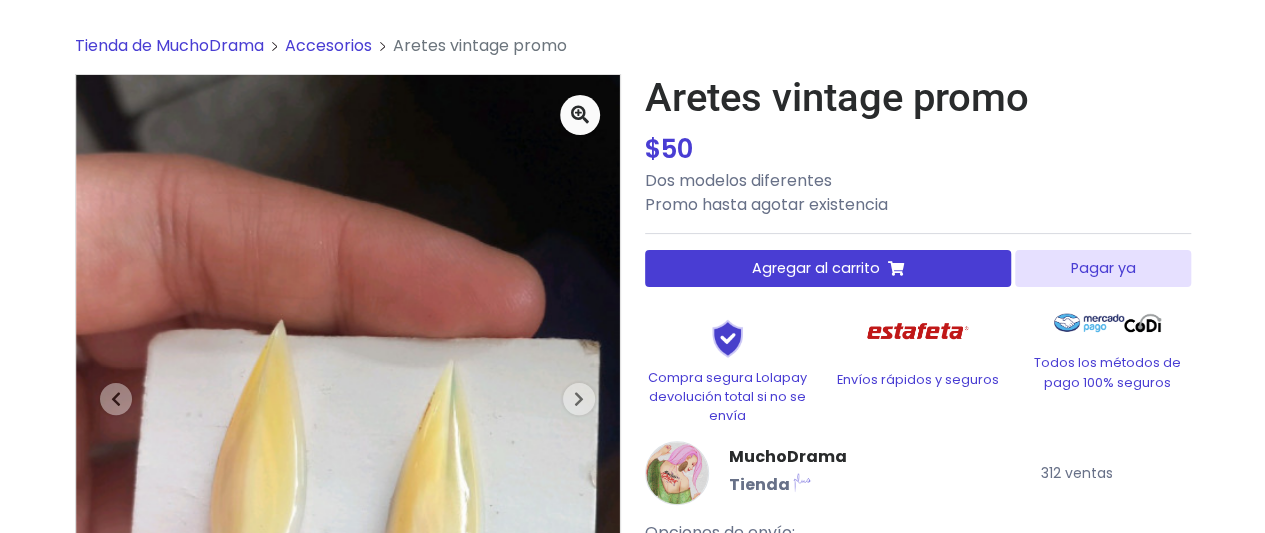 scroll, scrollTop: 75, scrollLeft: 0, axis: vertical 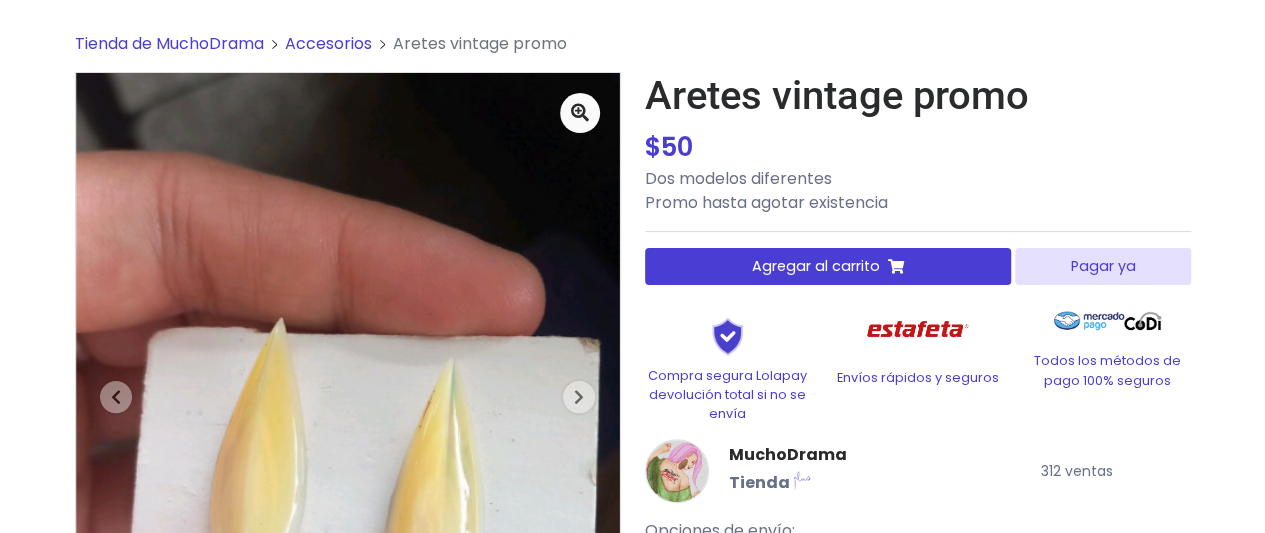 click on "Pagar ya" at bounding box center (1102, 266) 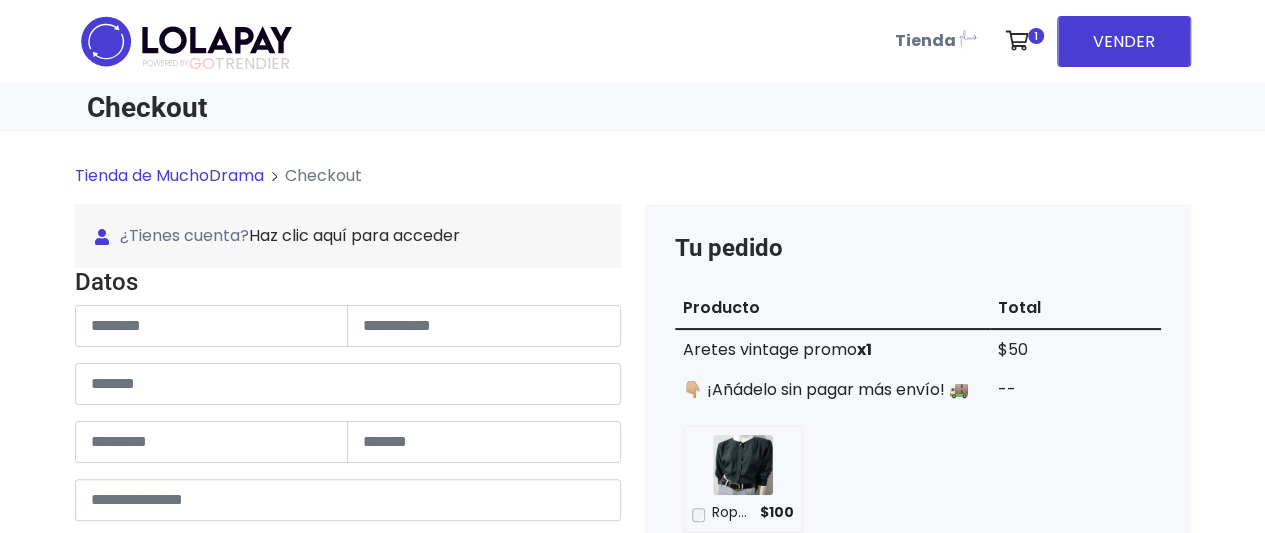 scroll, scrollTop: 210, scrollLeft: 0, axis: vertical 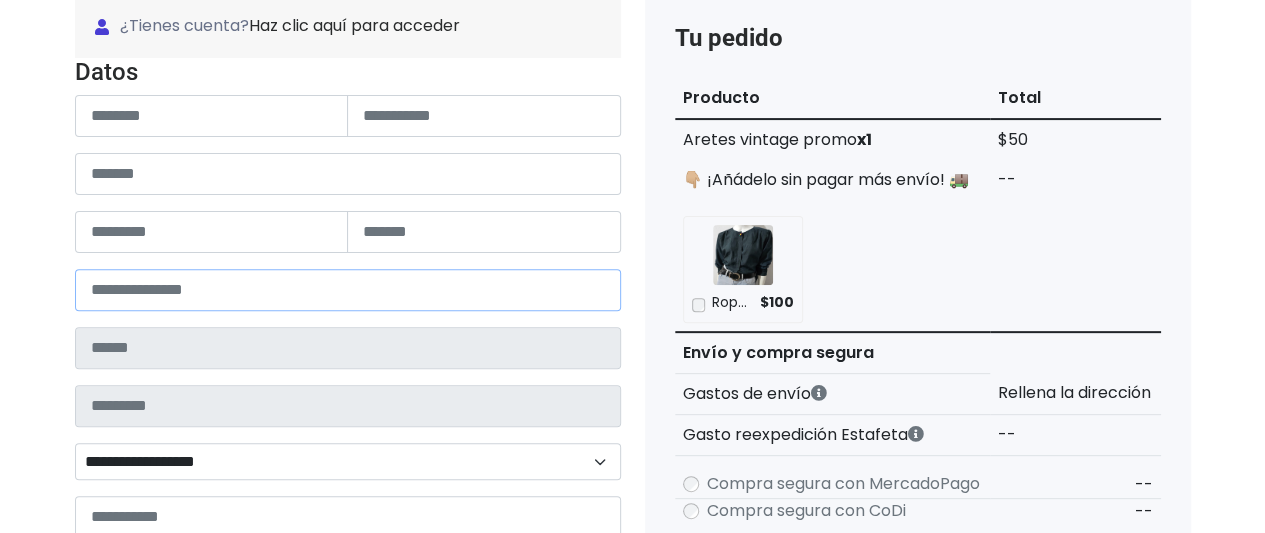 click at bounding box center [348, 290] 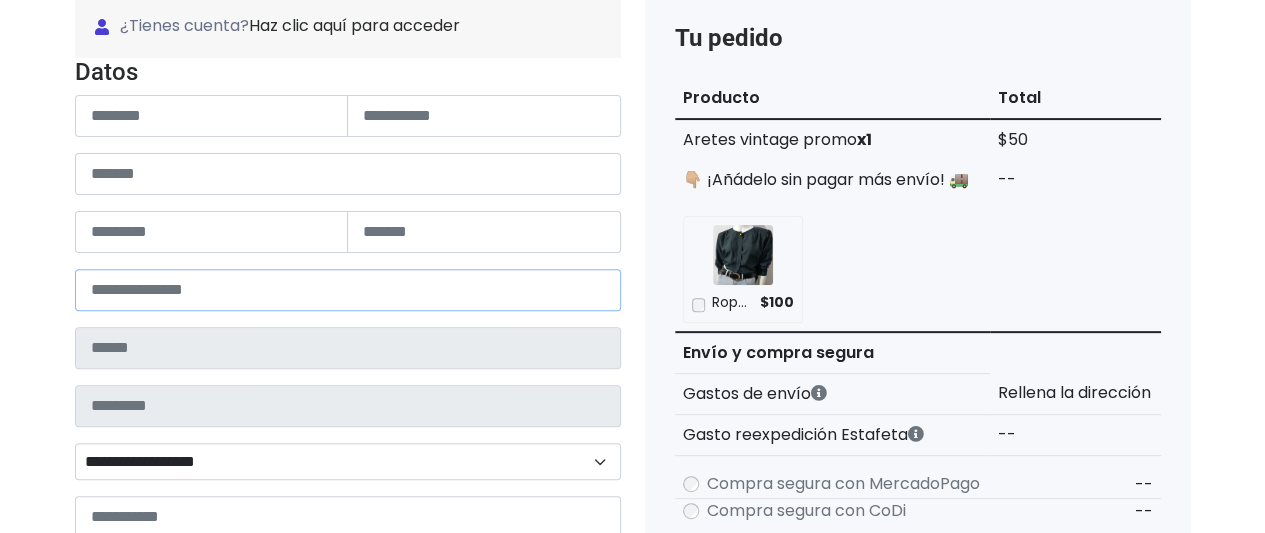 type on "*****" 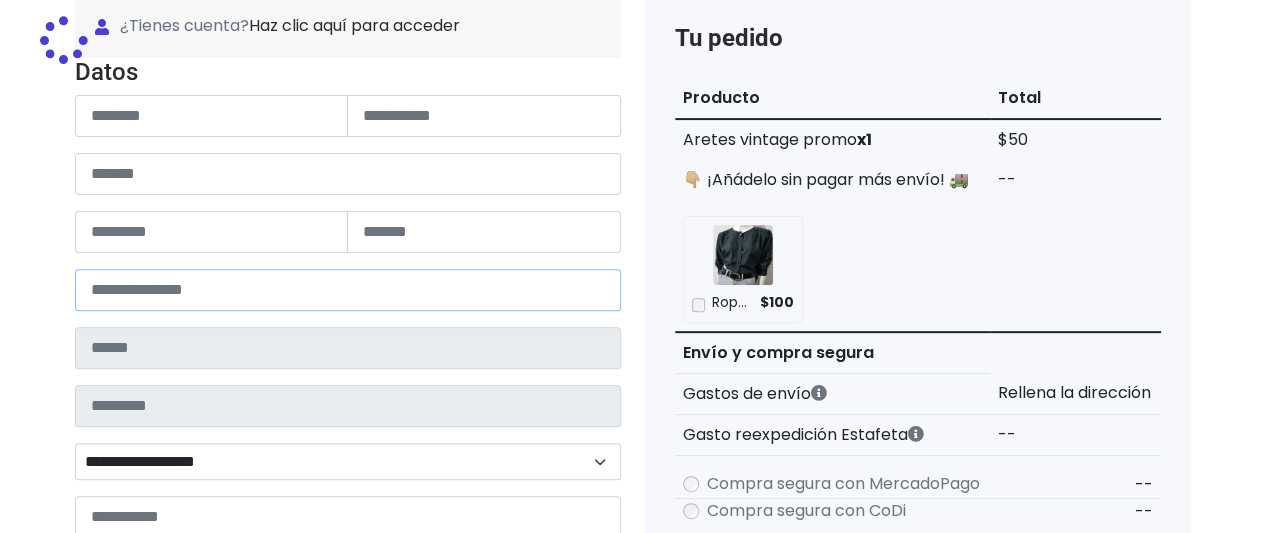 type on "******" 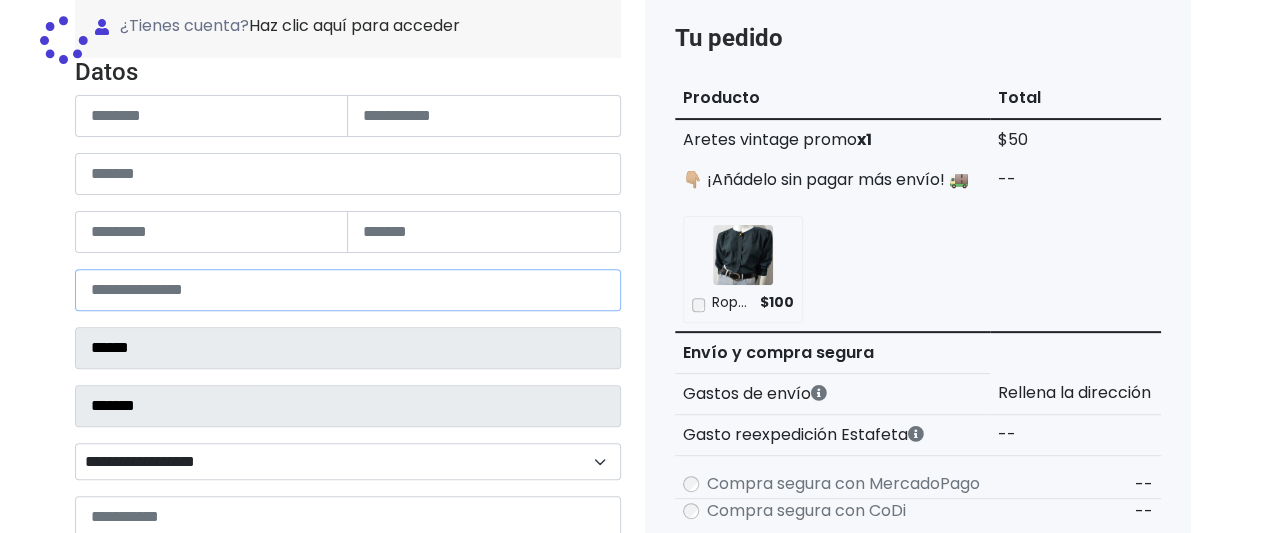 select 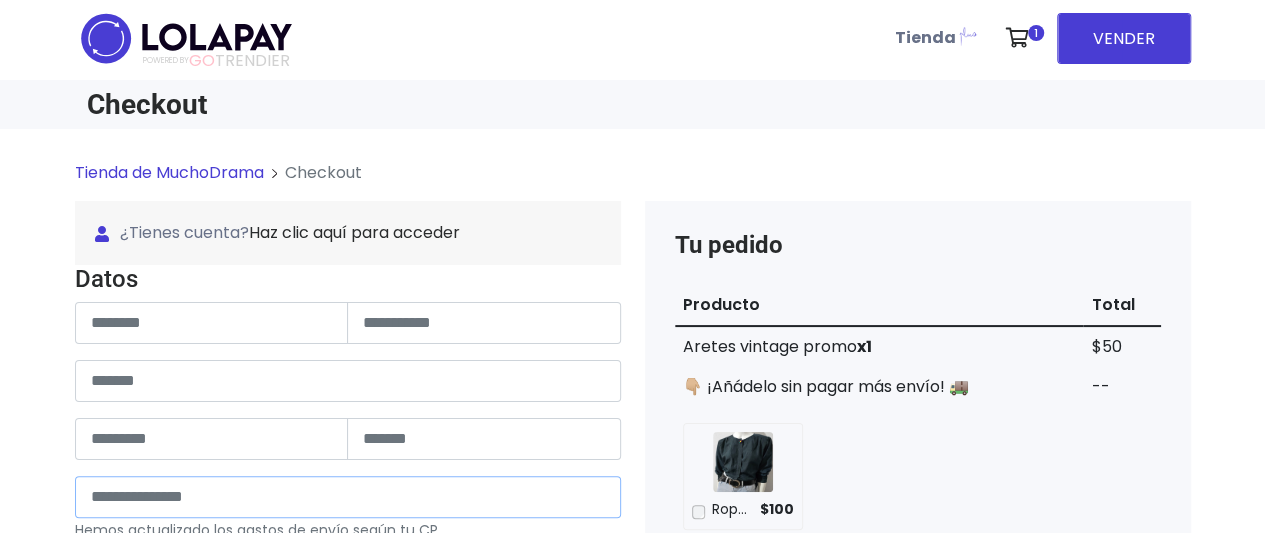 scroll, scrollTop: 0, scrollLeft: 0, axis: both 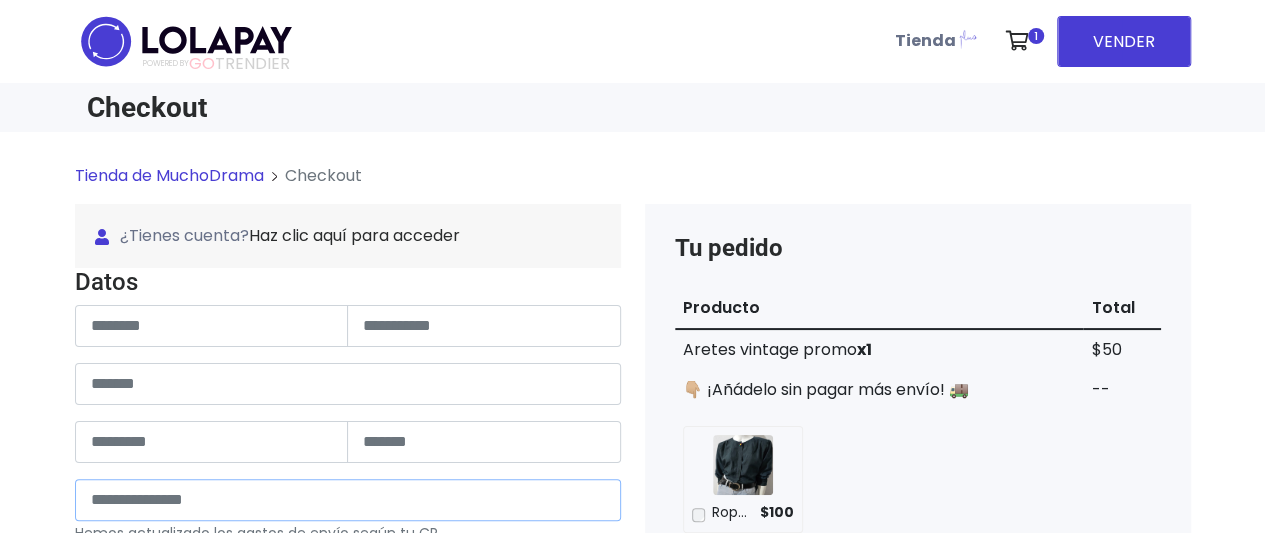 type on "*****" 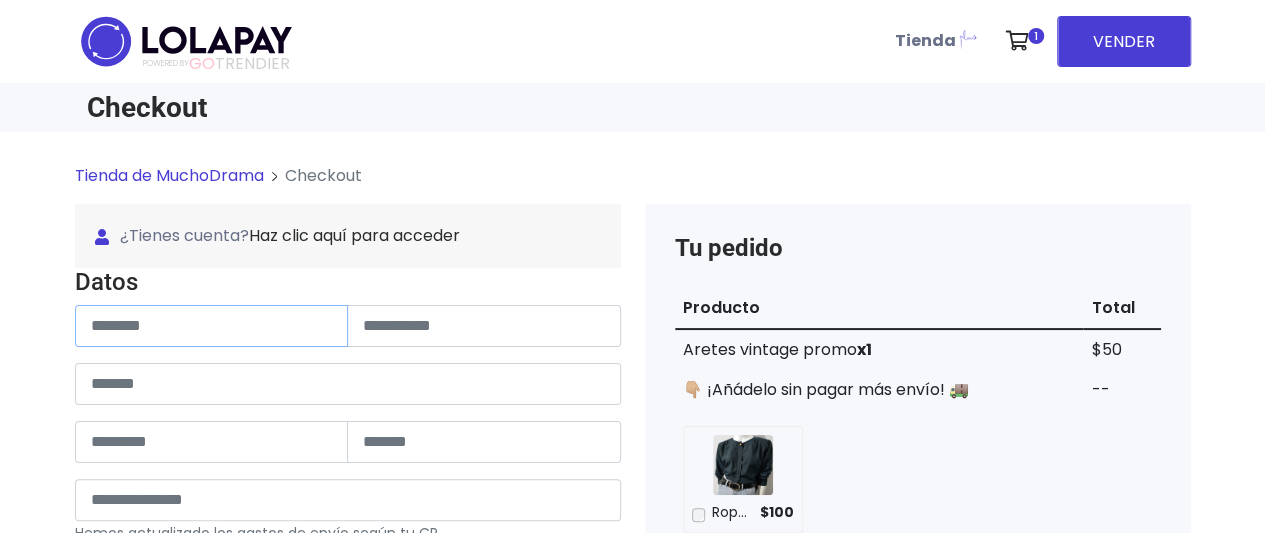 click at bounding box center (212, 326) 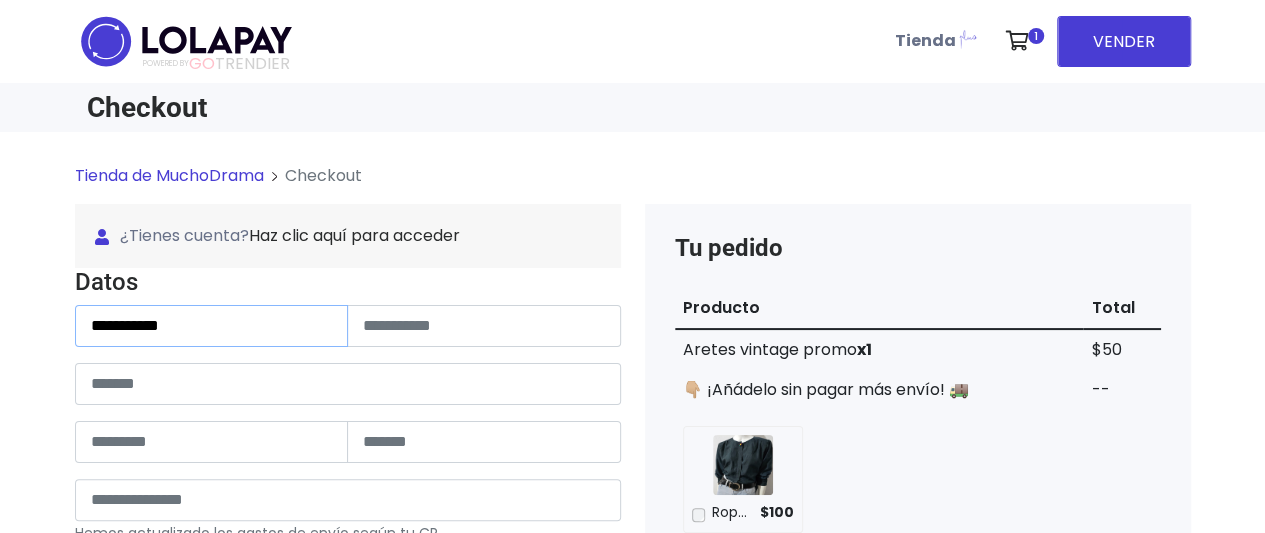 type on "**********" 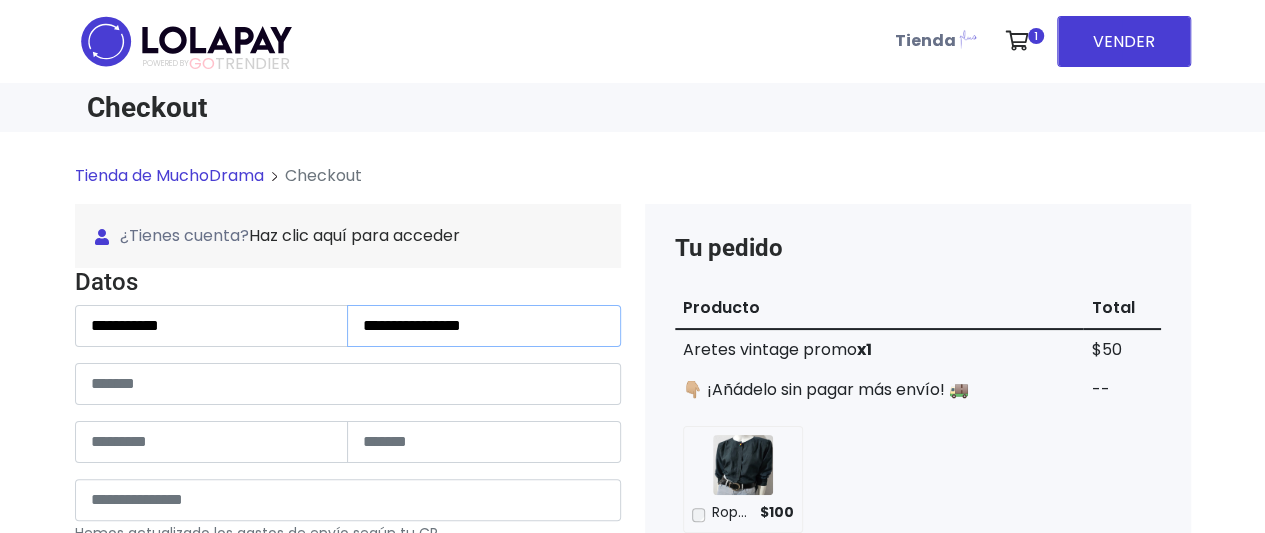 type on "**********" 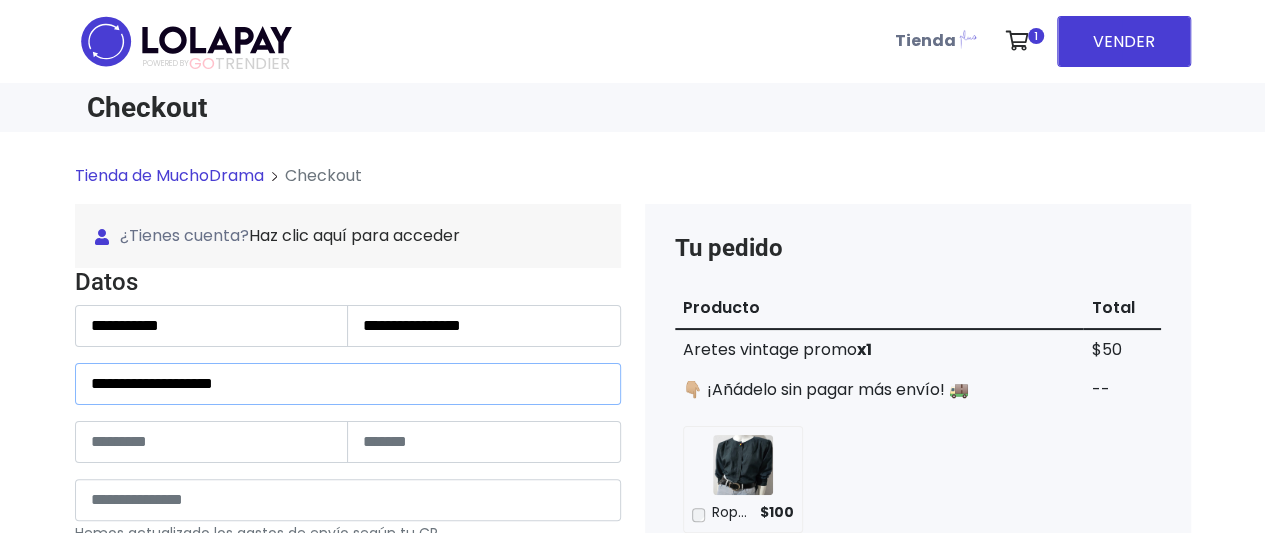 type on "**********" 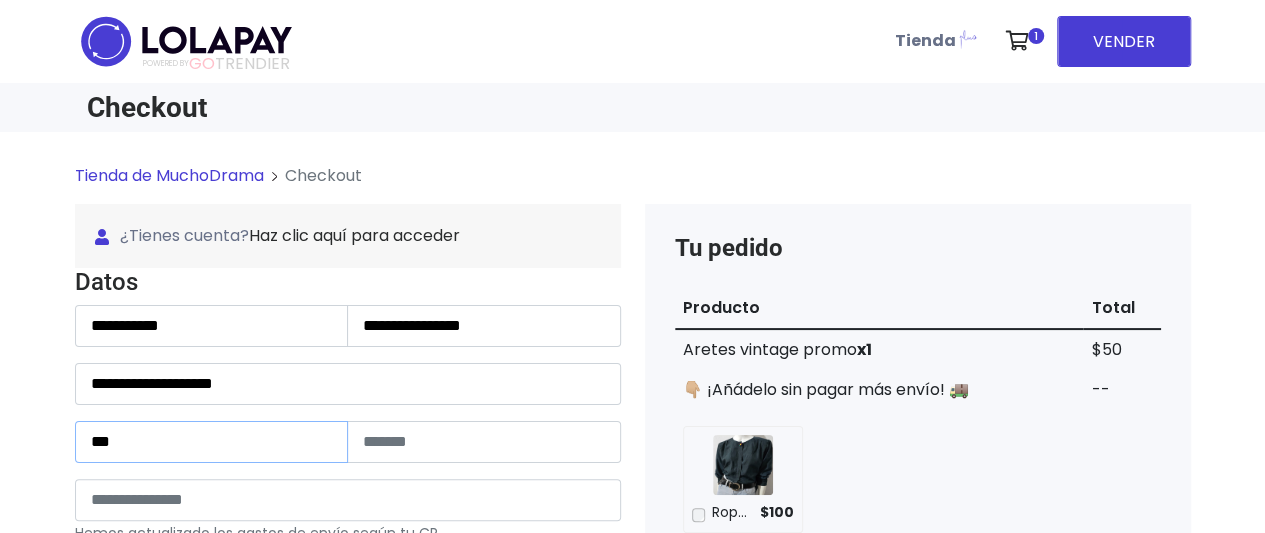 type on "***" 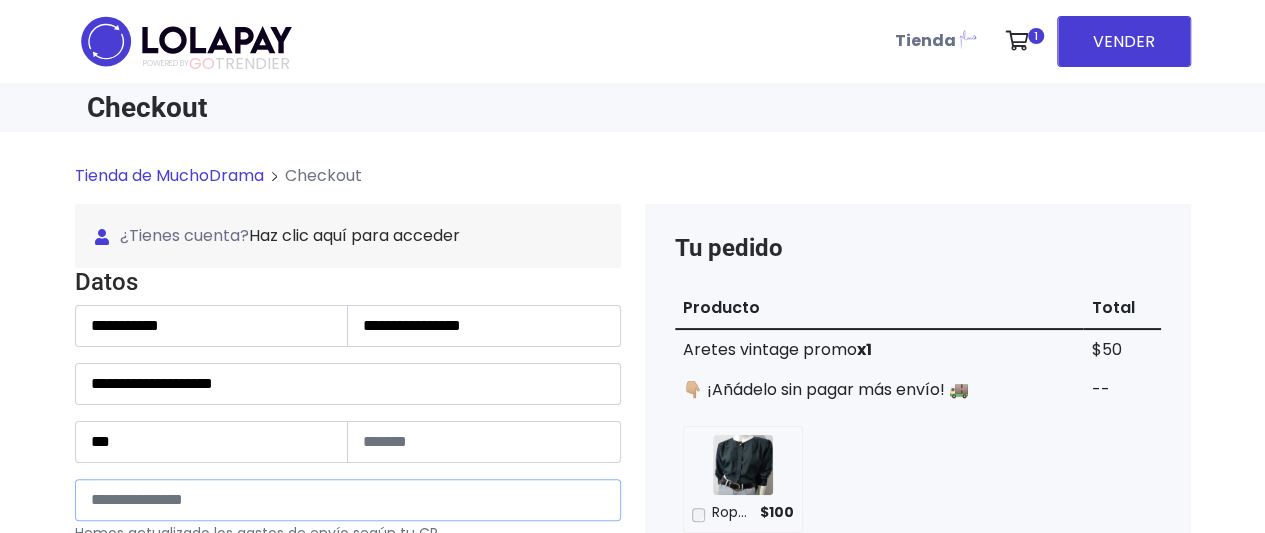 type on "*****" 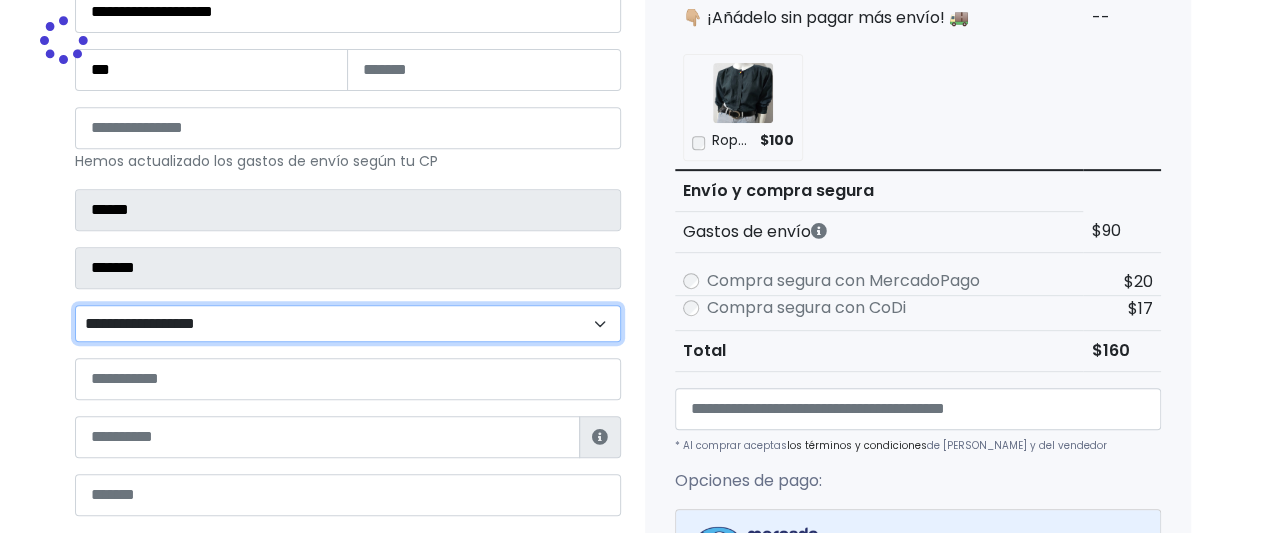 scroll, scrollTop: 426, scrollLeft: 0, axis: vertical 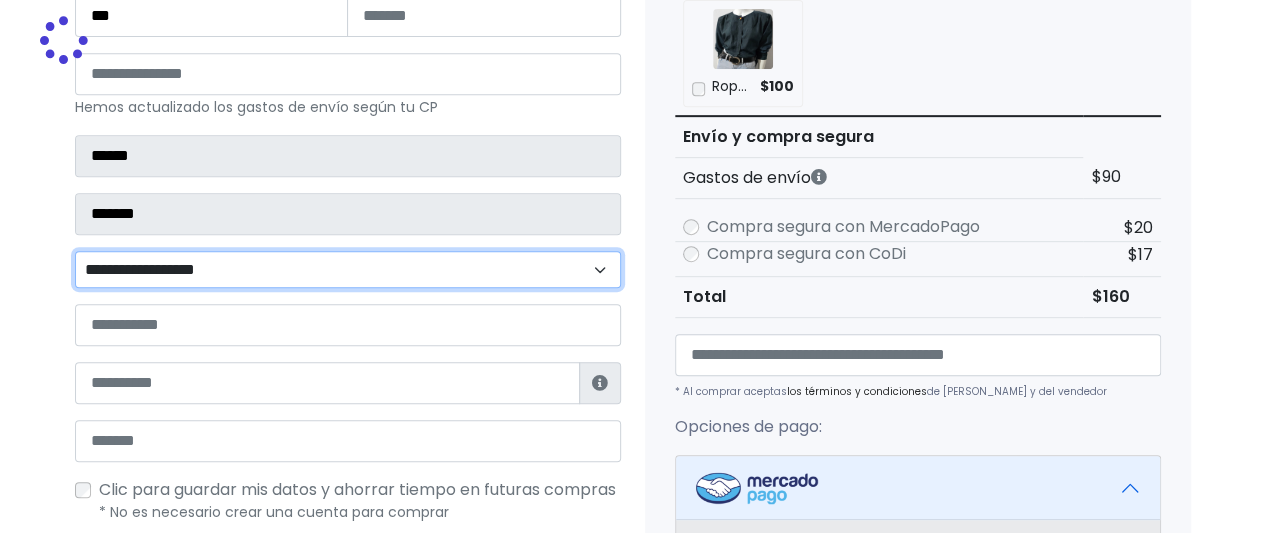 type on "**********" 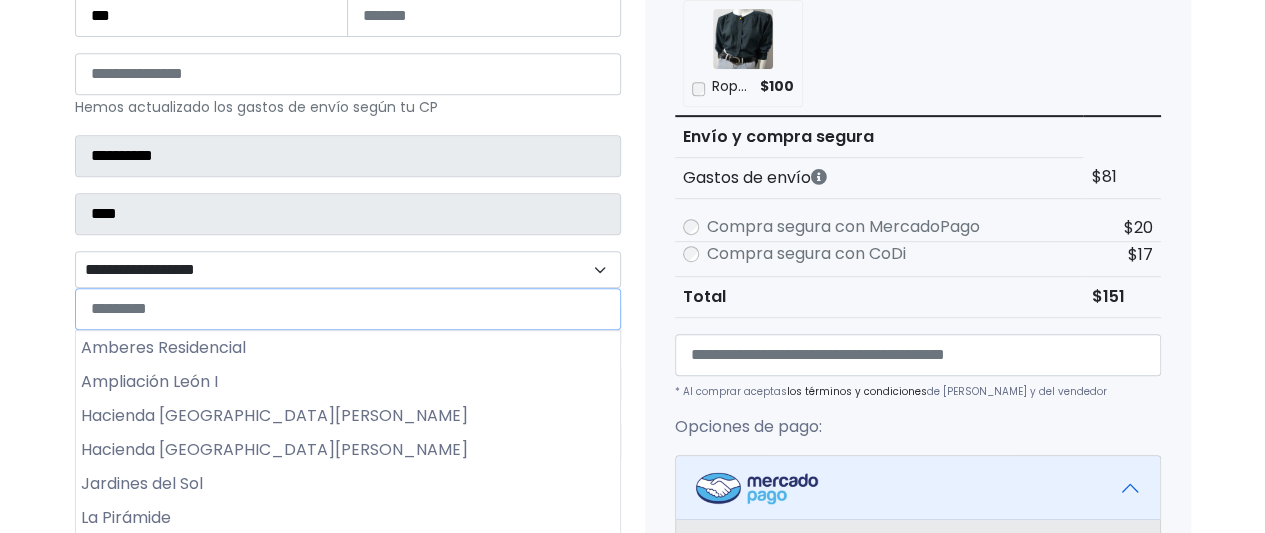 click on "**********" at bounding box center [348, 269] 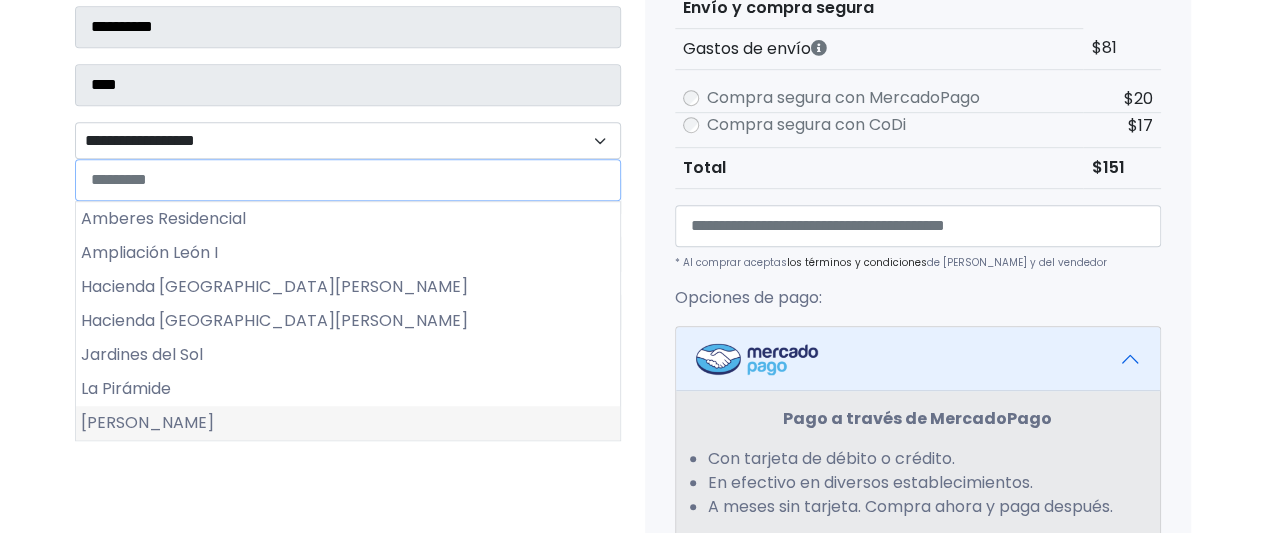 scroll, scrollTop: 553, scrollLeft: 0, axis: vertical 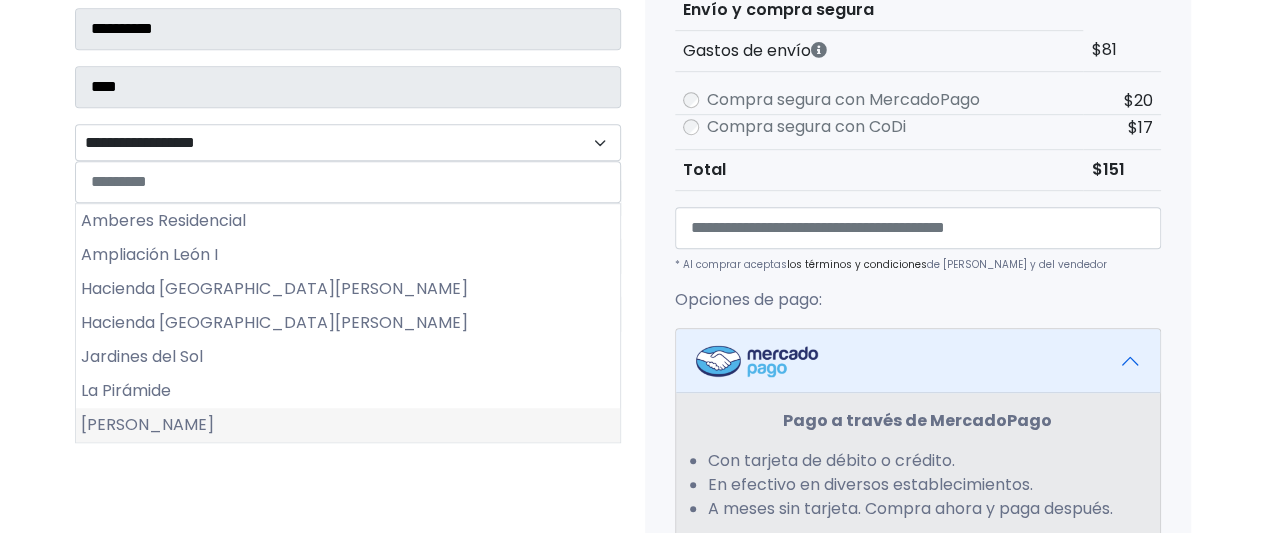 click on "León I" at bounding box center [348, 425] 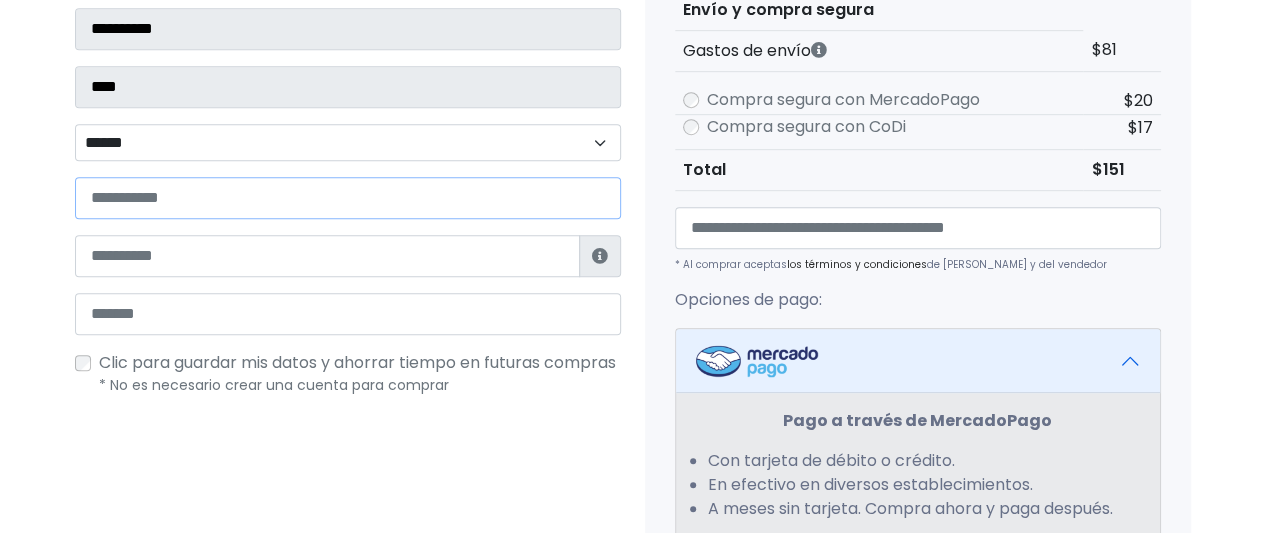 click at bounding box center (348, 198) 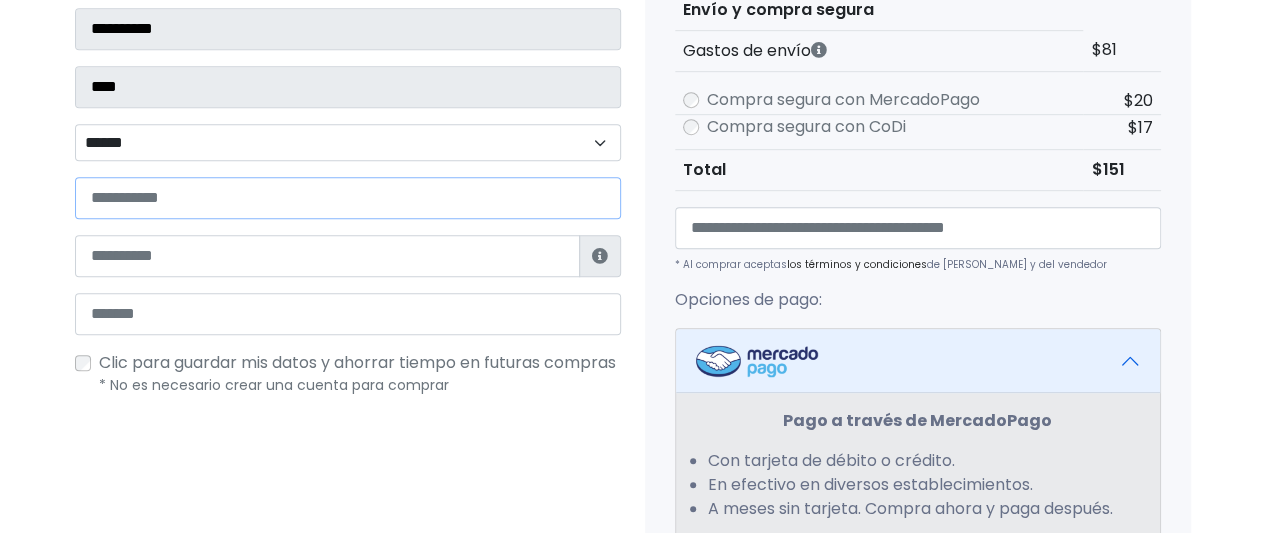 type on "**********" 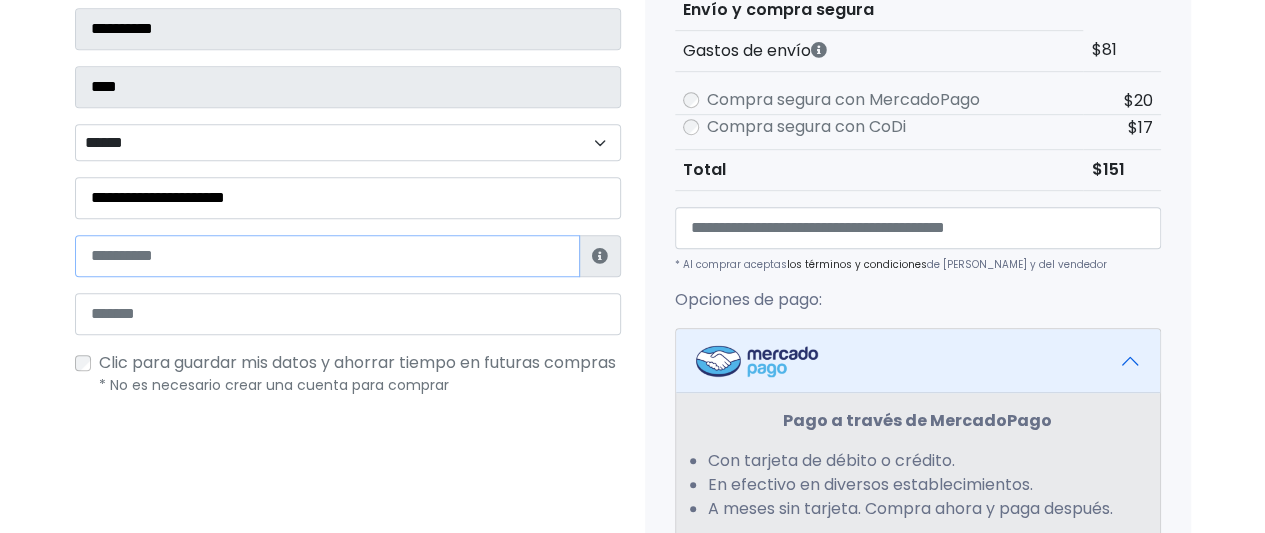 click at bounding box center (327, 256) 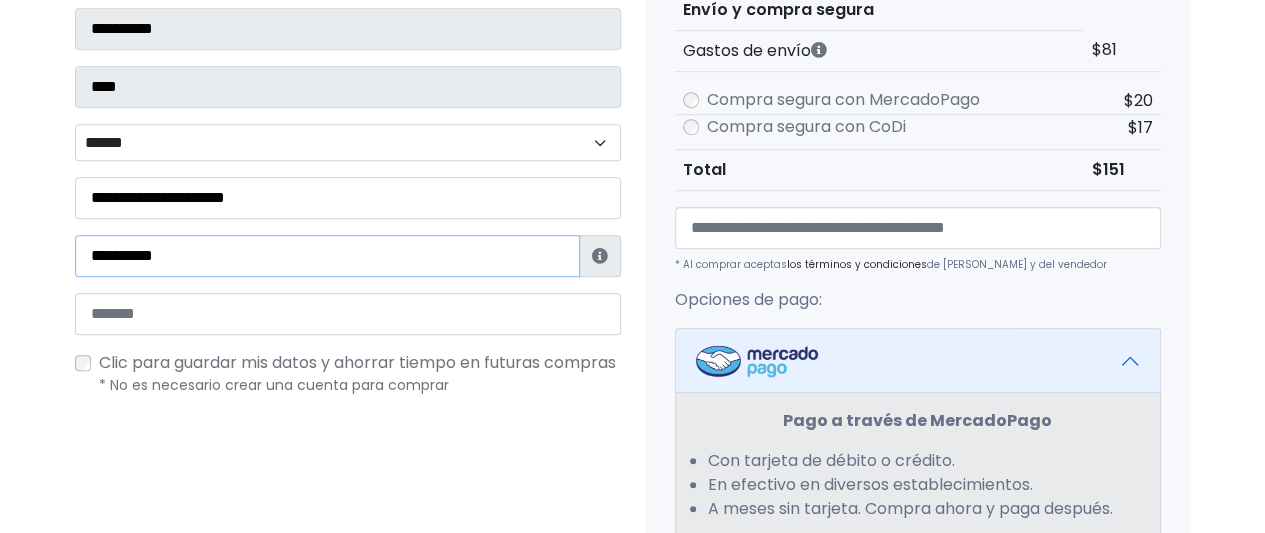 type on "**********" 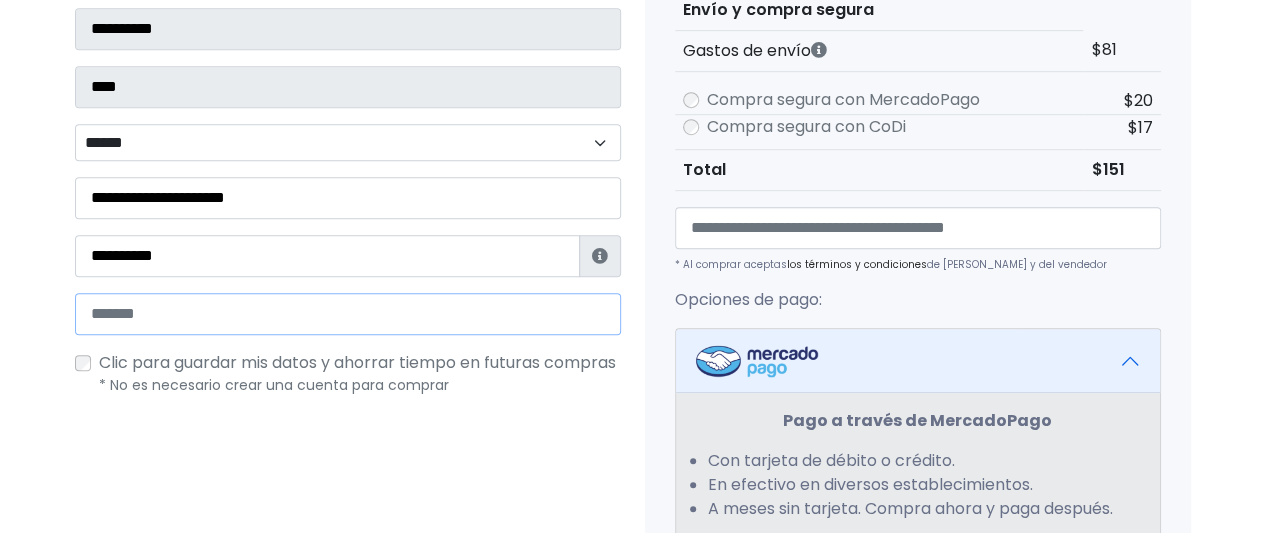 paste on "**********" 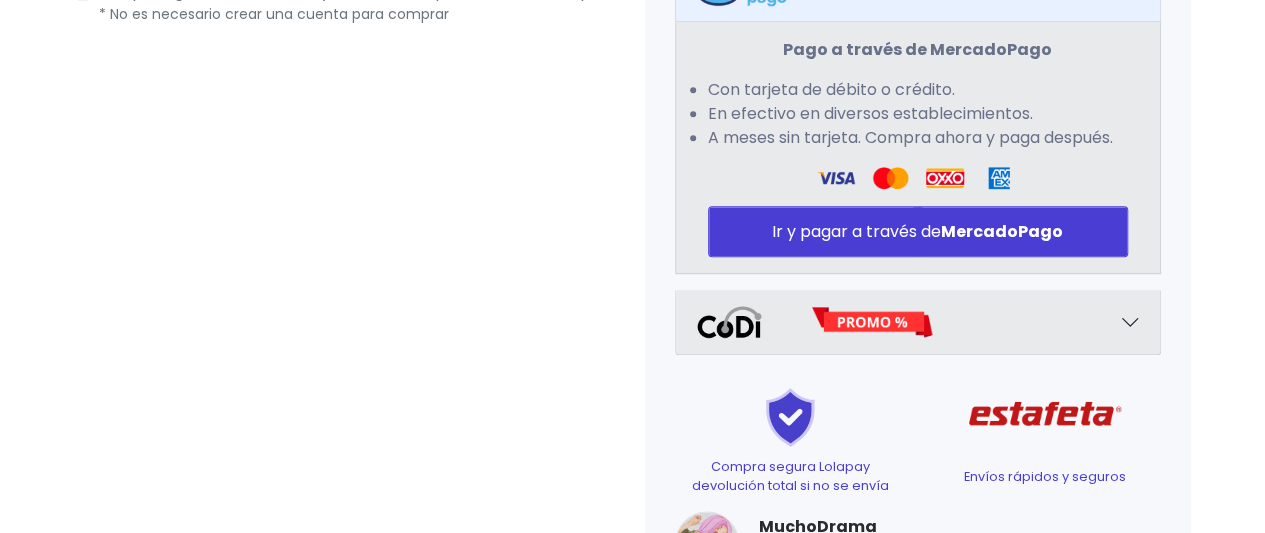 scroll, scrollTop: 925, scrollLeft: 0, axis: vertical 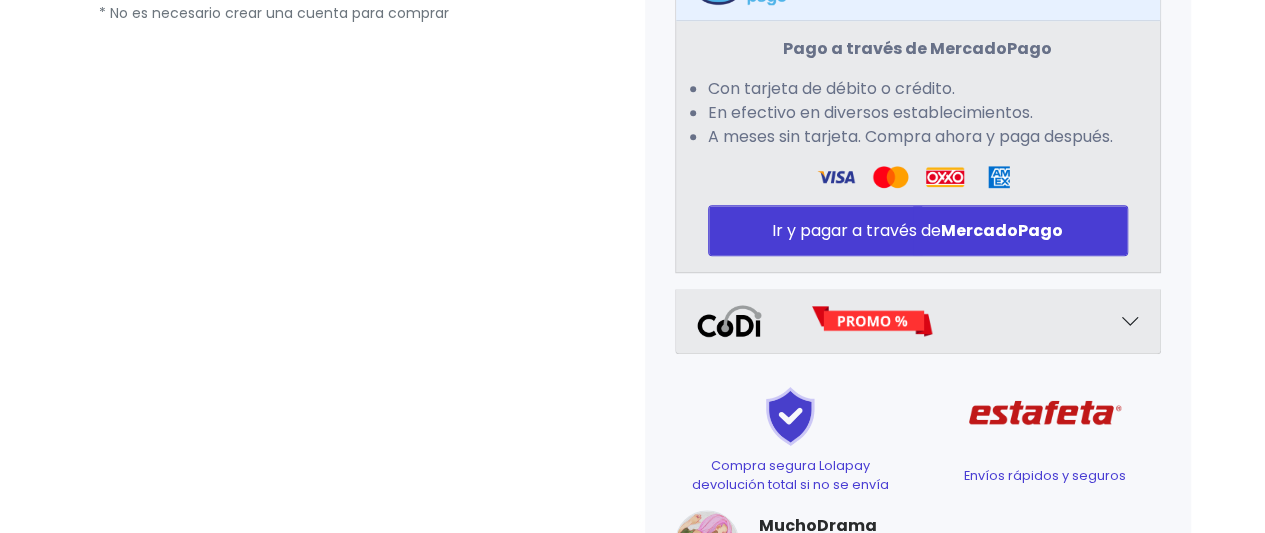 type on "**********" 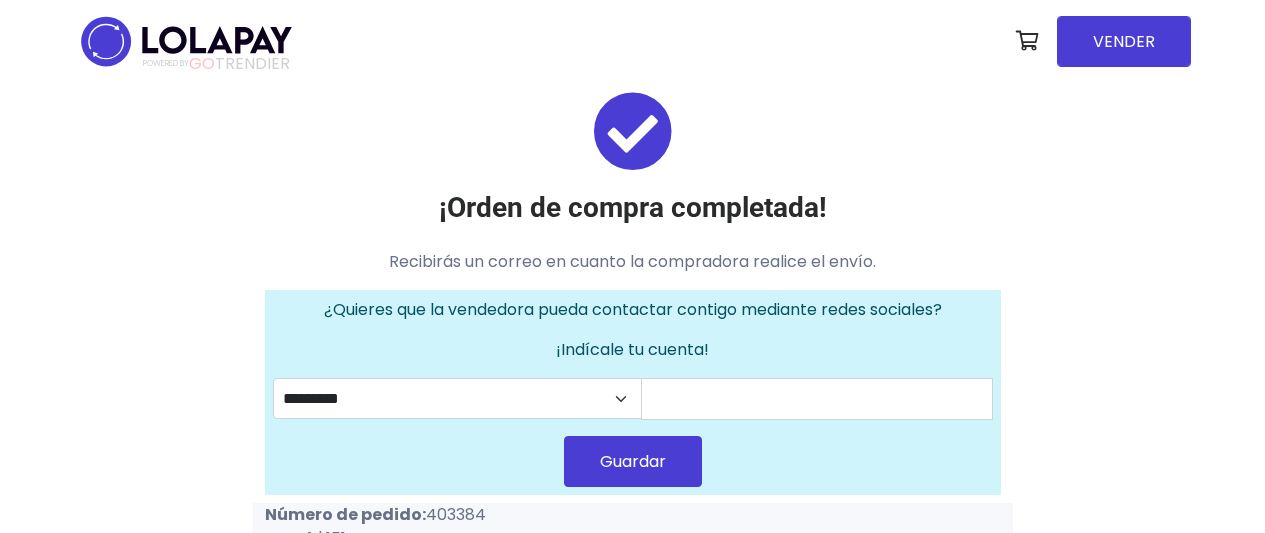 scroll, scrollTop: 0, scrollLeft: 0, axis: both 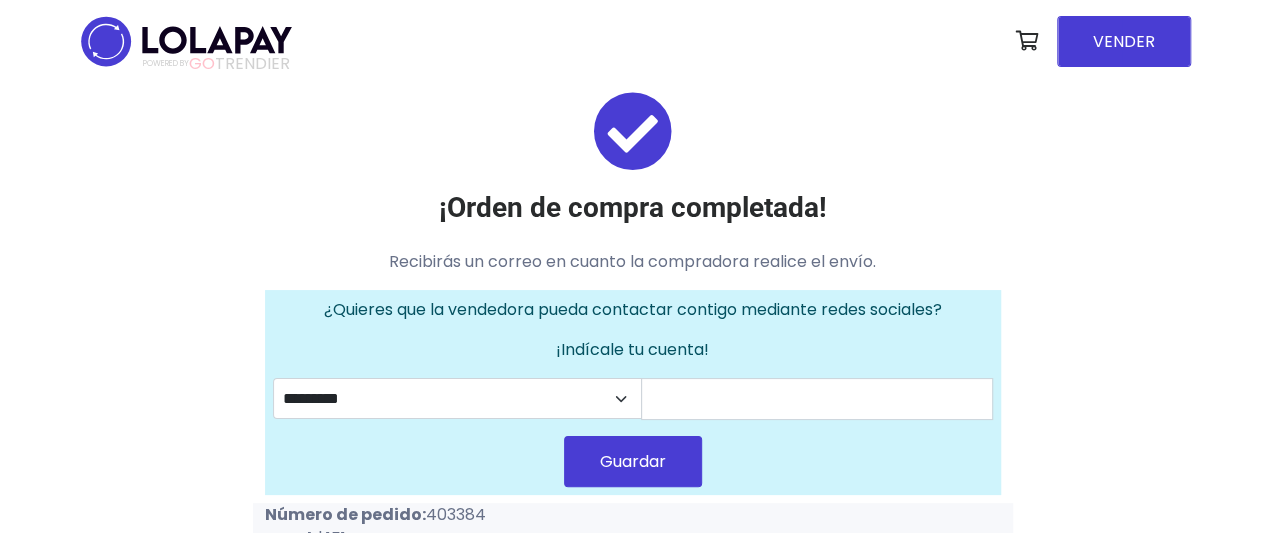 click at bounding box center (186, 41) 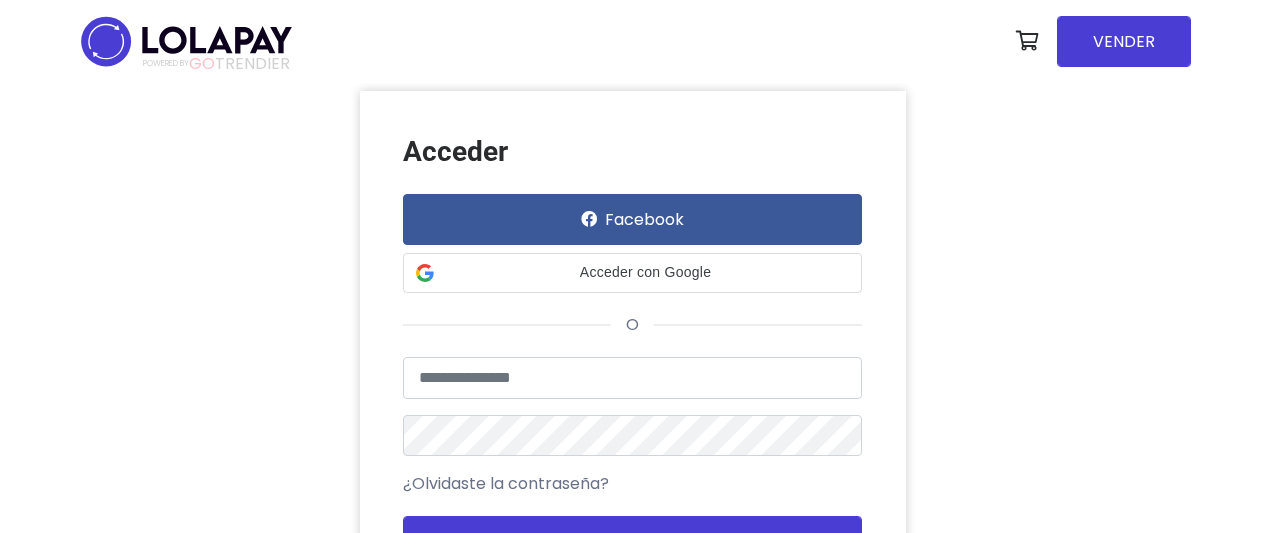scroll, scrollTop: 0, scrollLeft: 0, axis: both 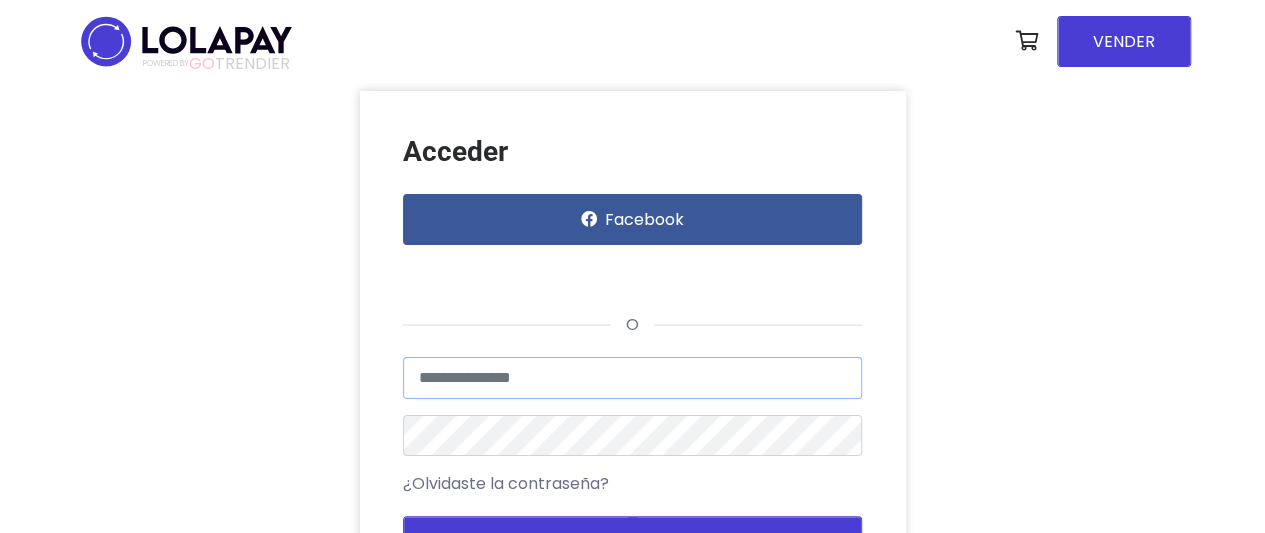 click at bounding box center (632, 378) 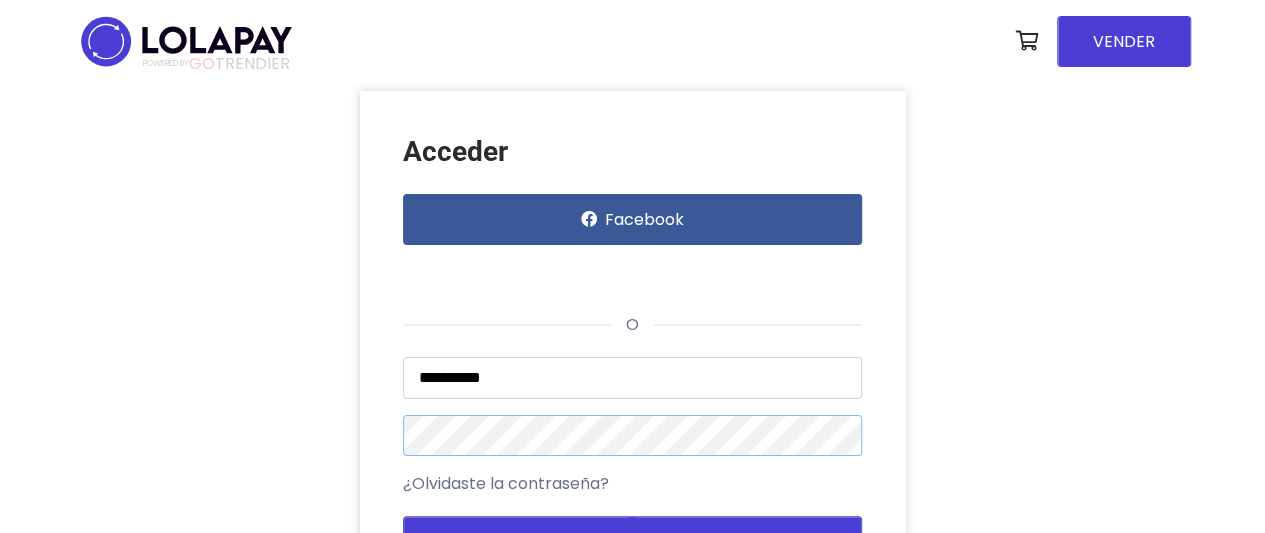 click on "Acceder" at bounding box center [632, 541] 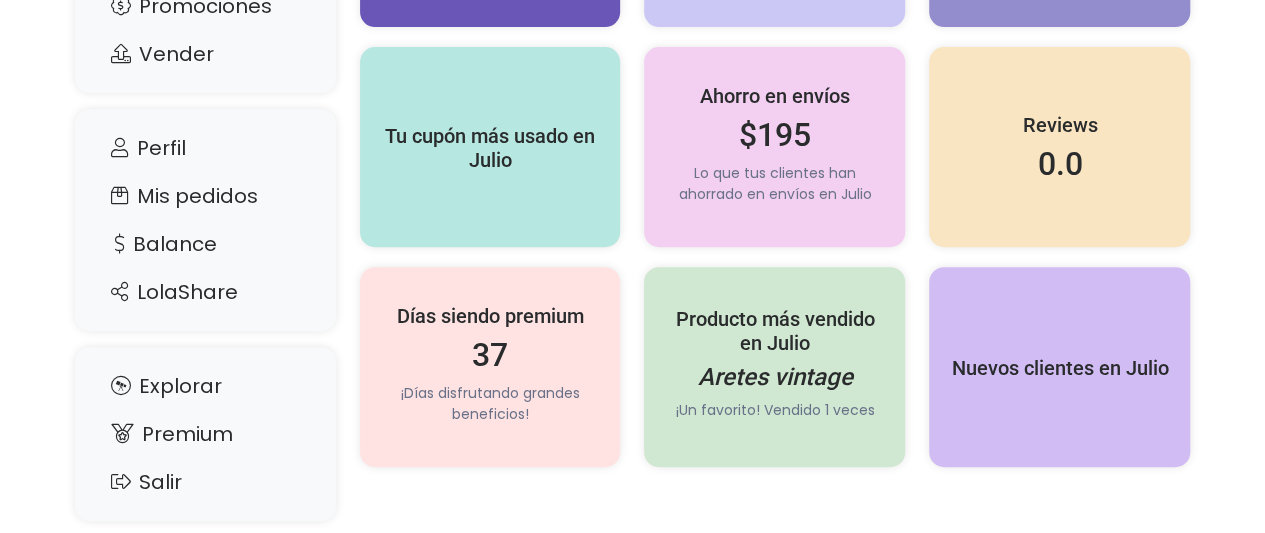 scroll, scrollTop: 372, scrollLeft: 0, axis: vertical 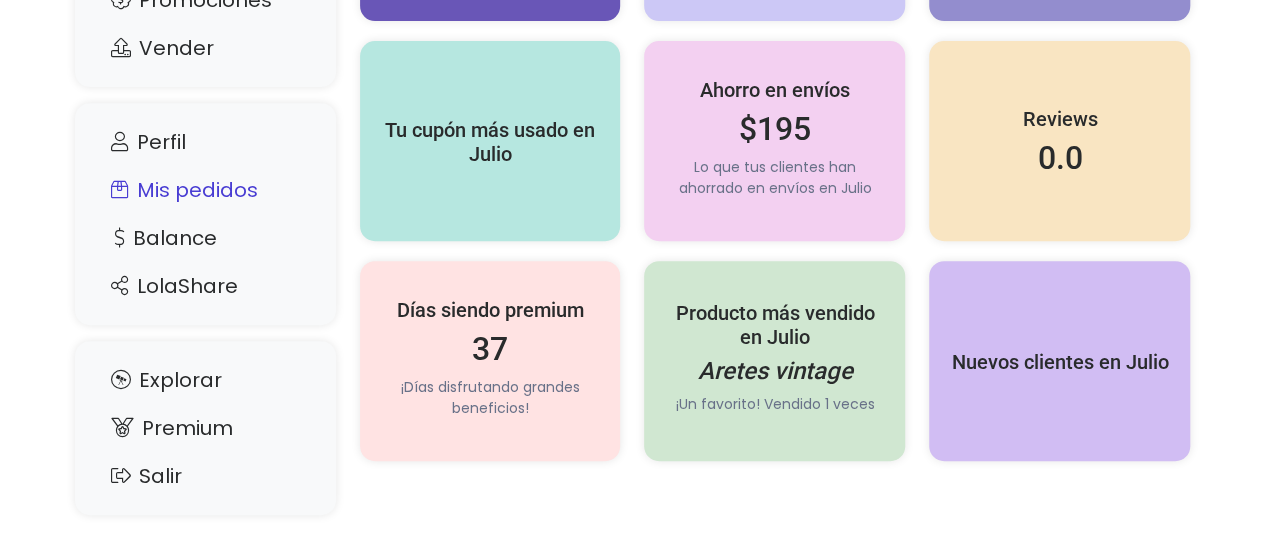 click on "Mis pedidos" at bounding box center [205, 190] 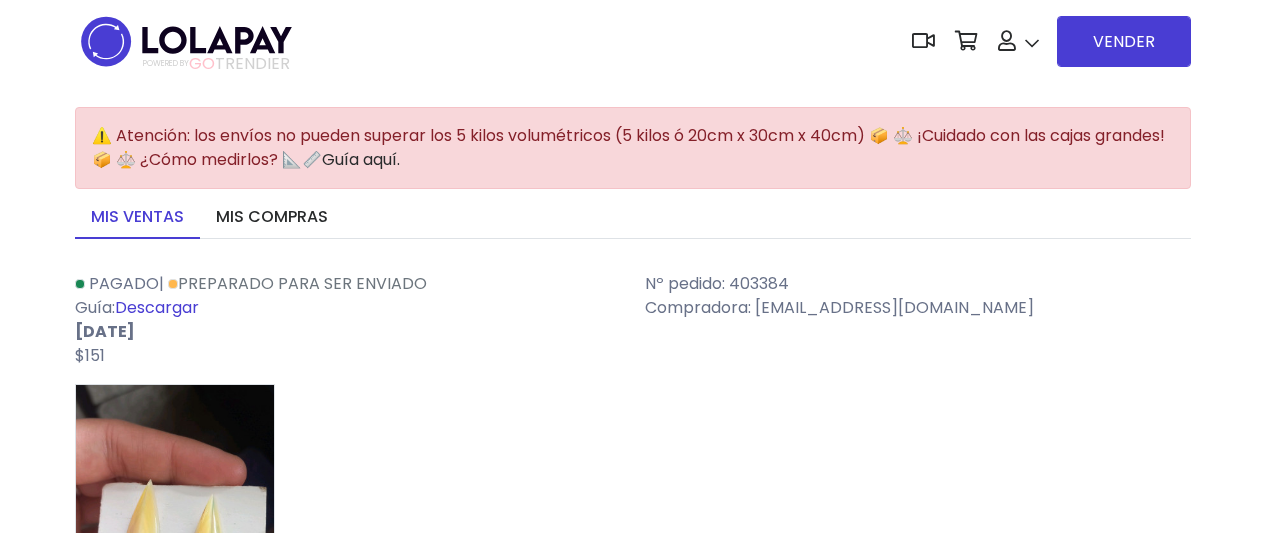 scroll, scrollTop: 0, scrollLeft: 0, axis: both 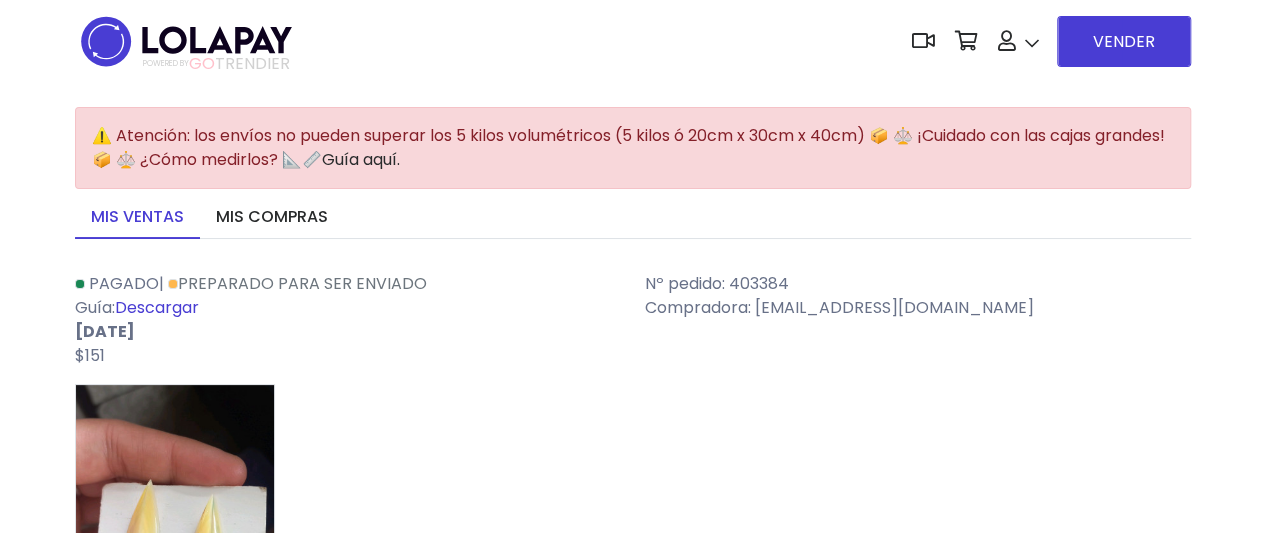 click on "Descargar" at bounding box center (157, 307) 